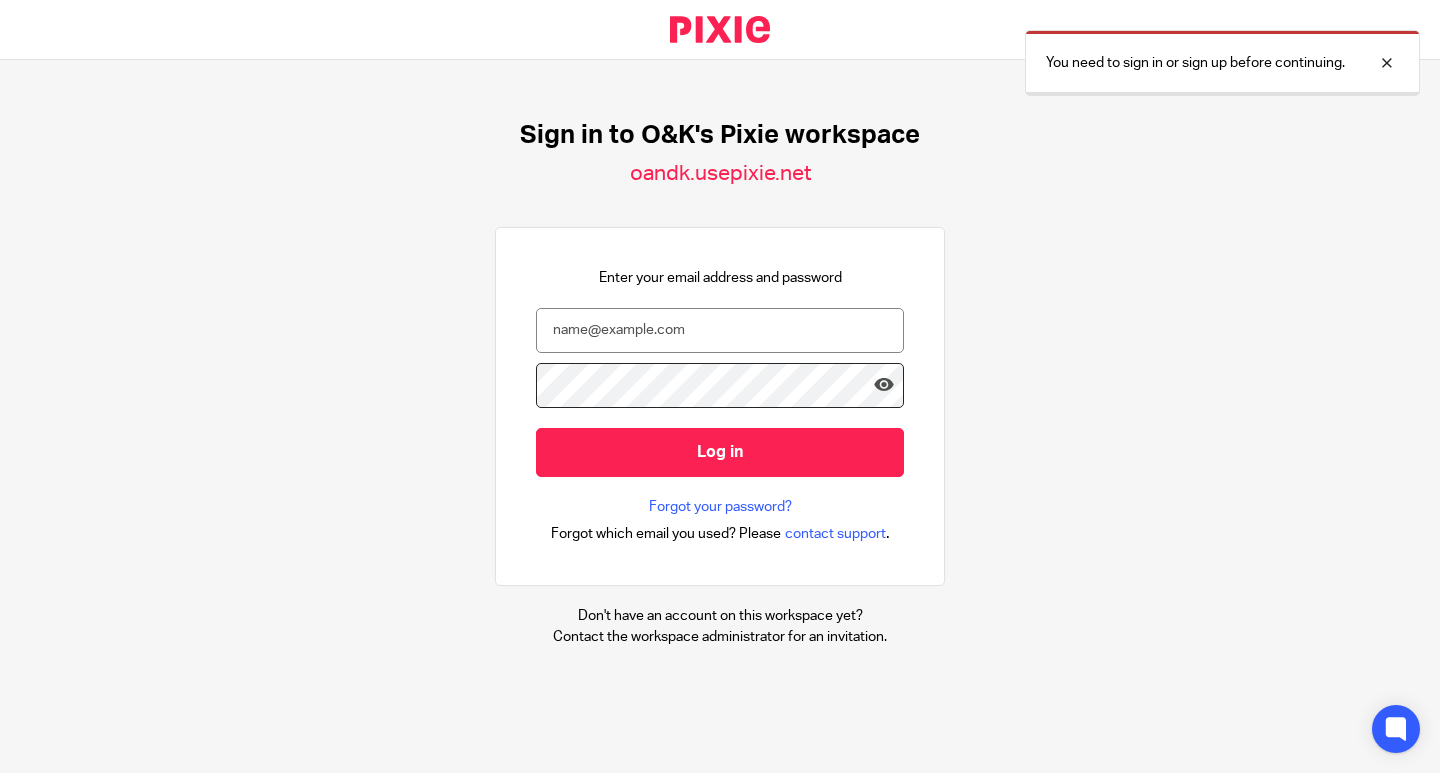 scroll, scrollTop: 0, scrollLeft: 0, axis: both 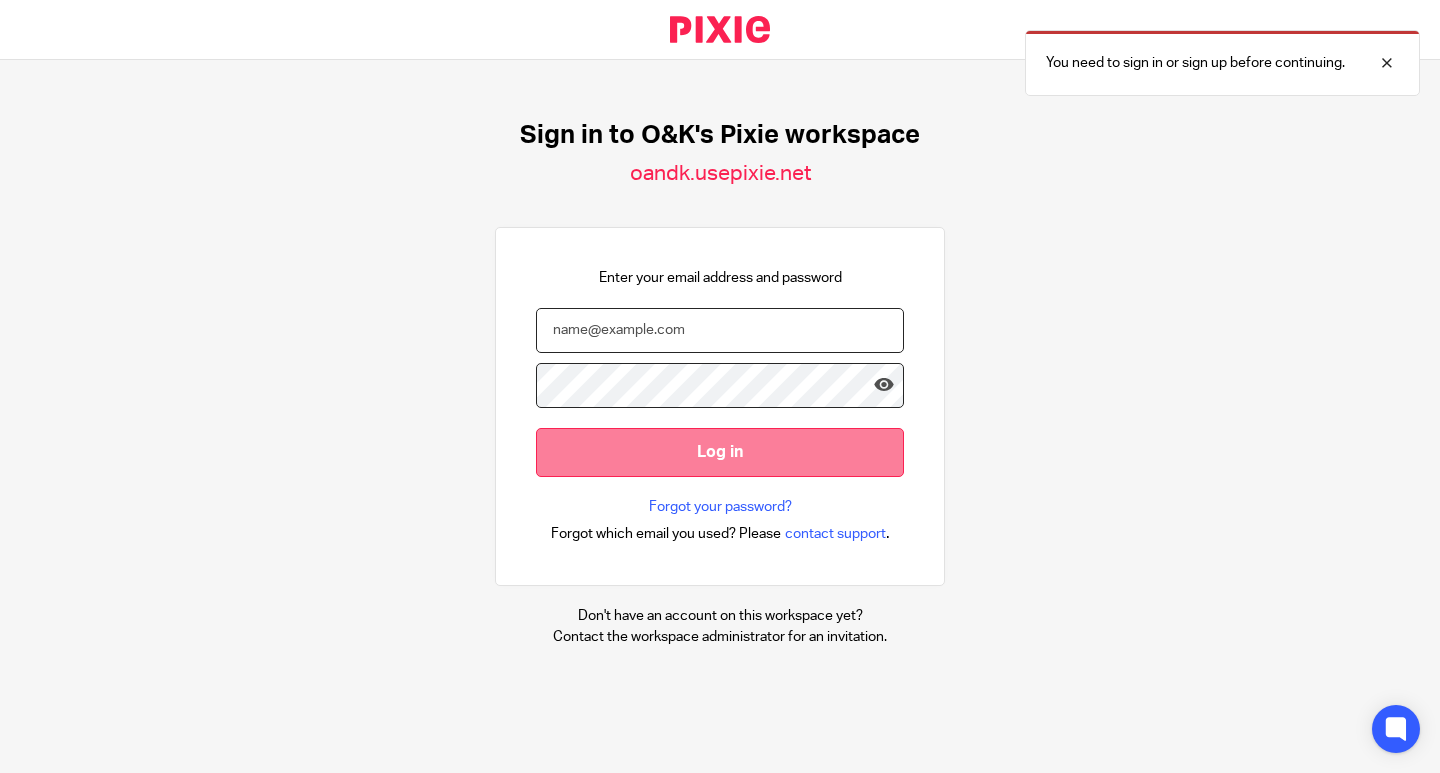 type on "info@example.com" 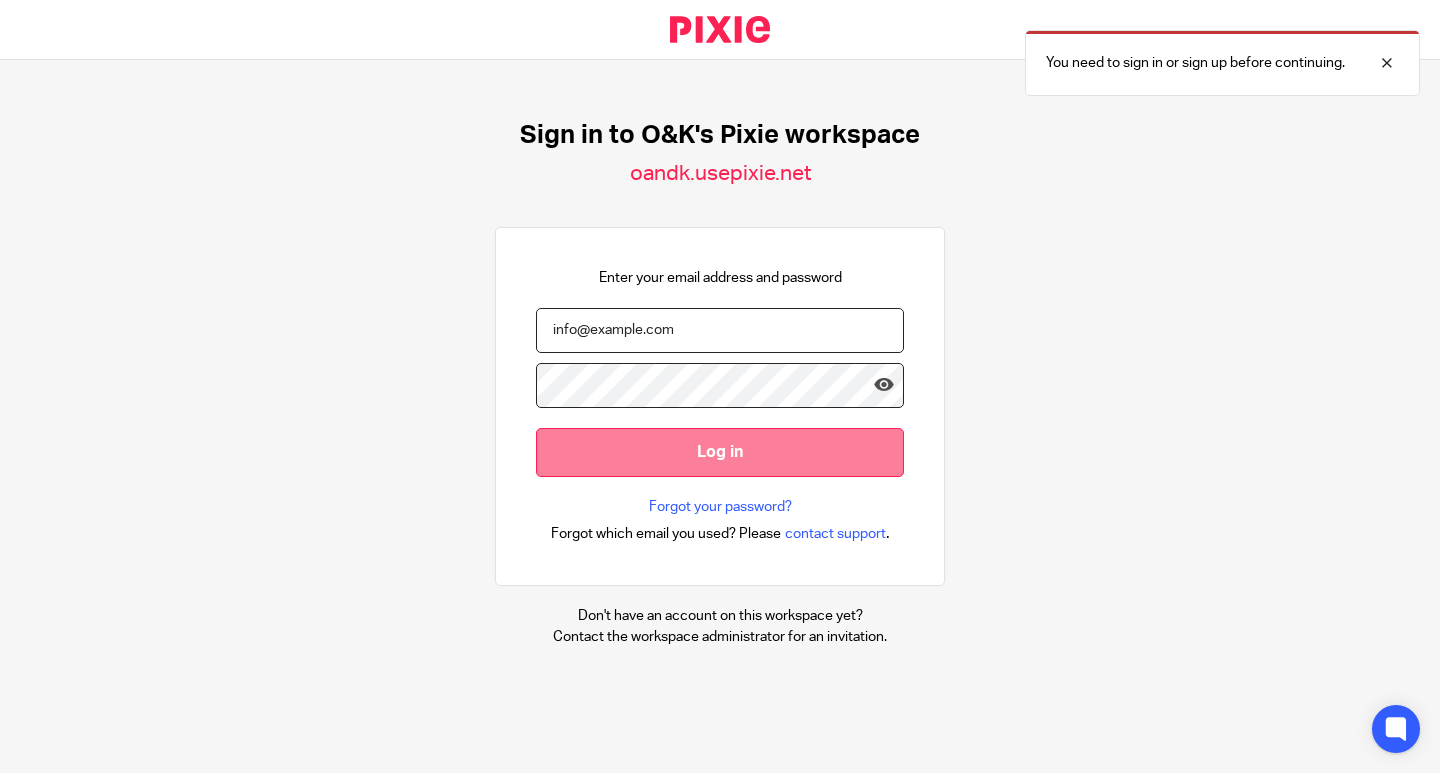 click on "Log in" at bounding box center [720, 452] 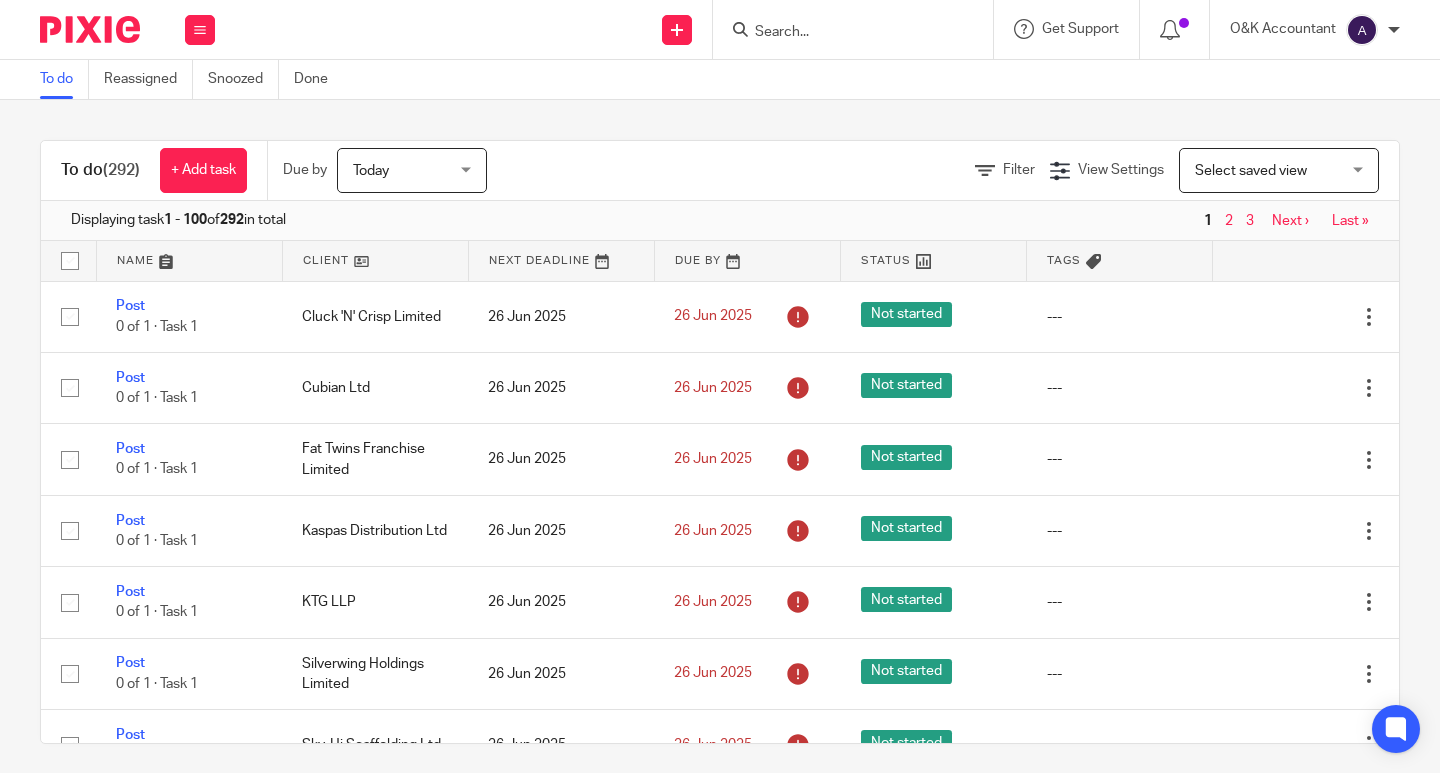 scroll, scrollTop: 0, scrollLeft: 0, axis: both 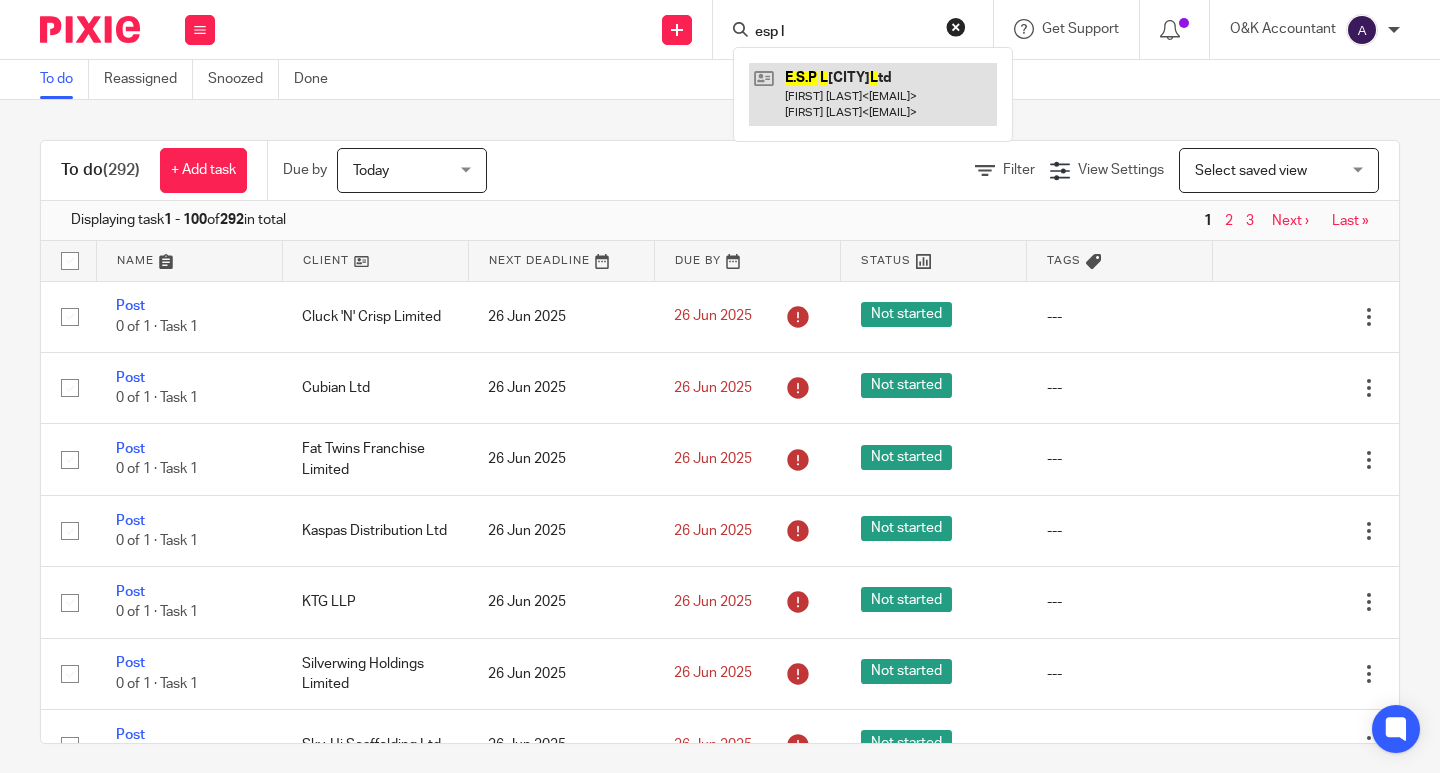 type on "esp l" 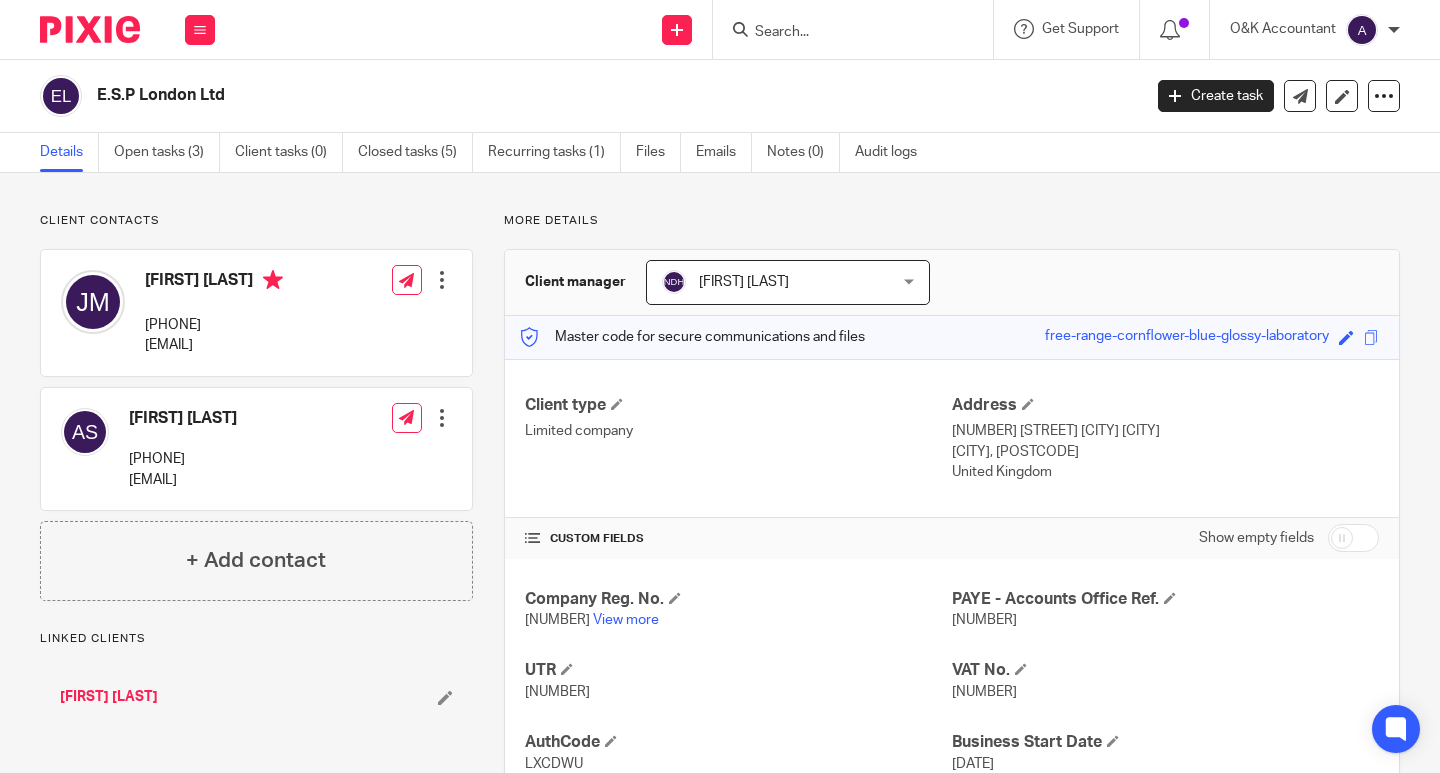scroll, scrollTop: 0, scrollLeft: 0, axis: both 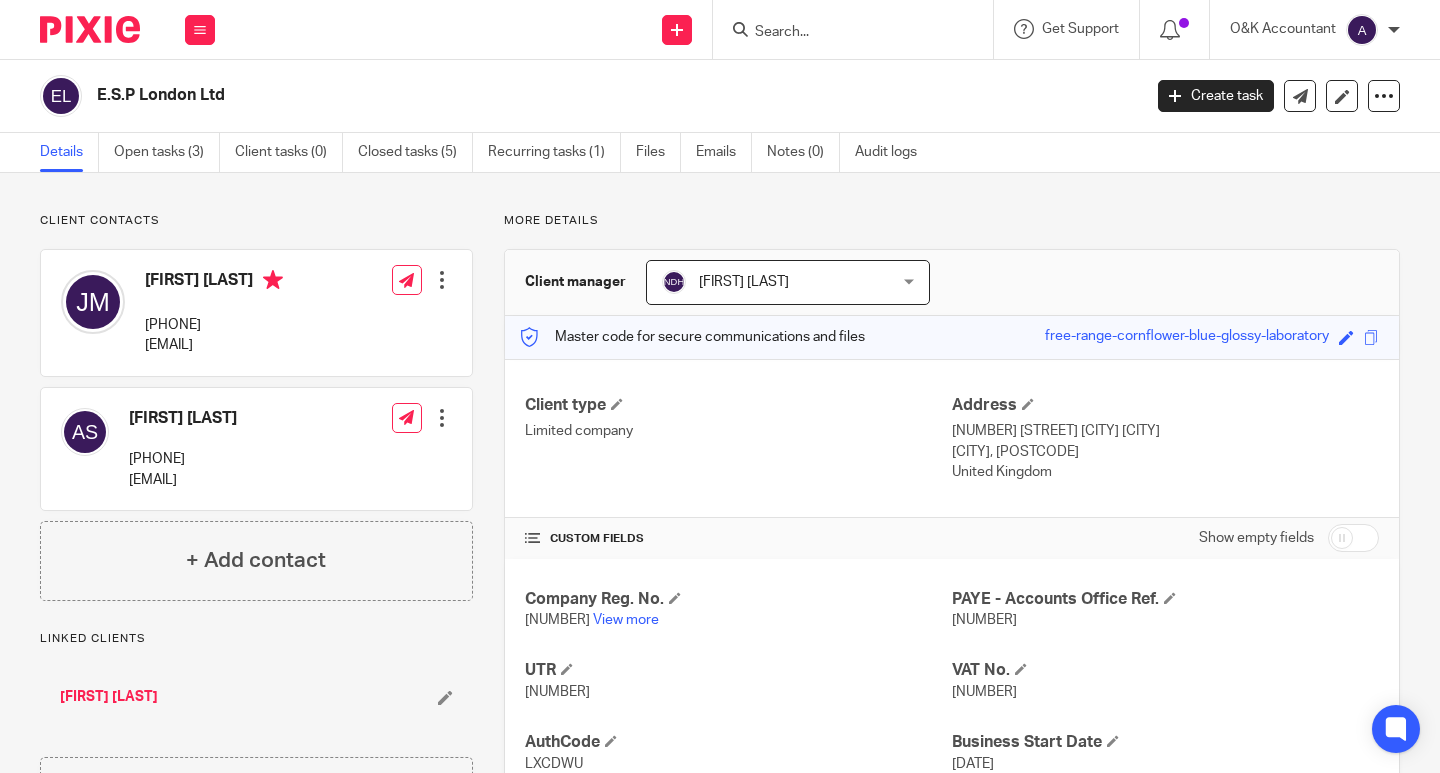 drag, startPoint x: 248, startPoint y: 322, endPoint x: 143, endPoint y: 331, distance: 105.38501 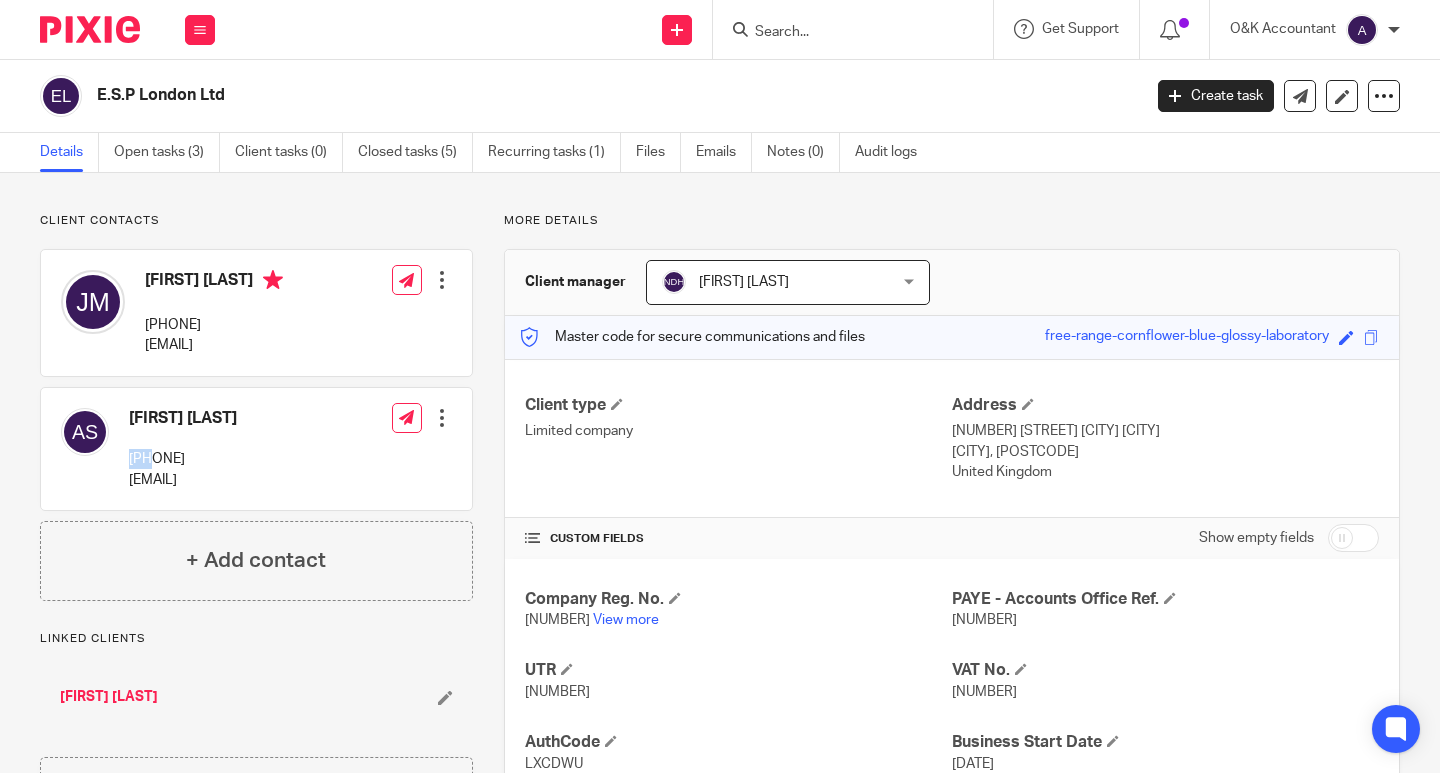 drag, startPoint x: 259, startPoint y: 460, endPoint x: 128, endPoint y: 461, distance: 131.00381 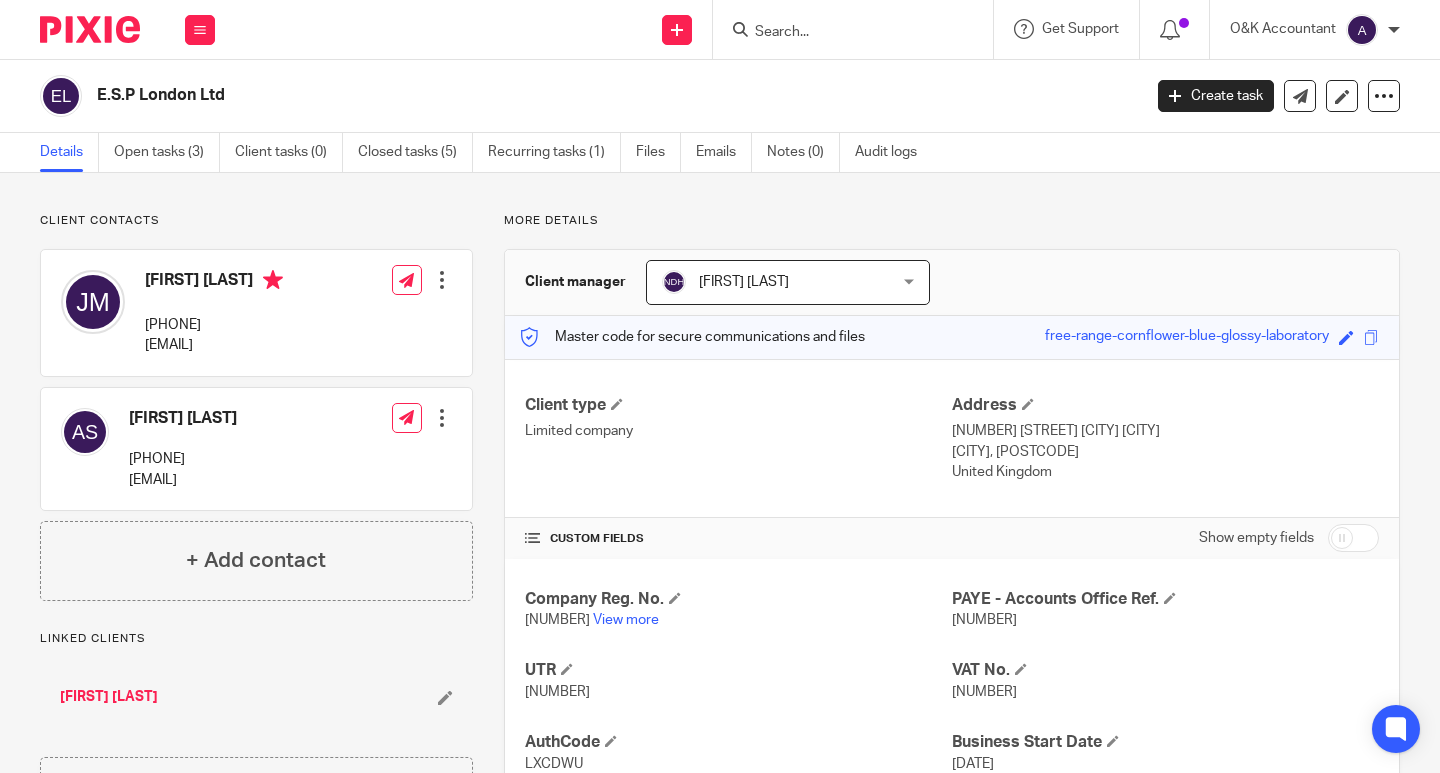 click at bounding box center [843, 33] 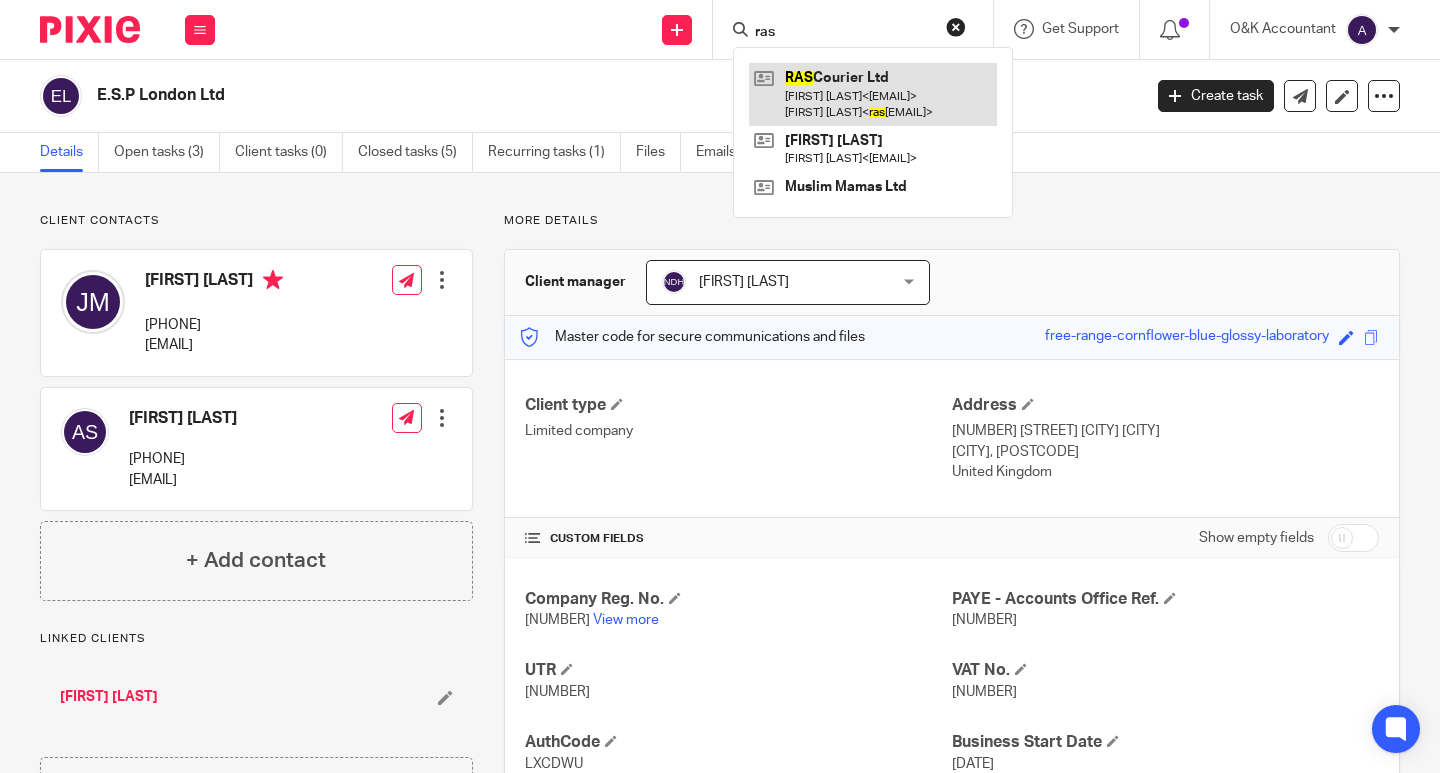 type on "ras" 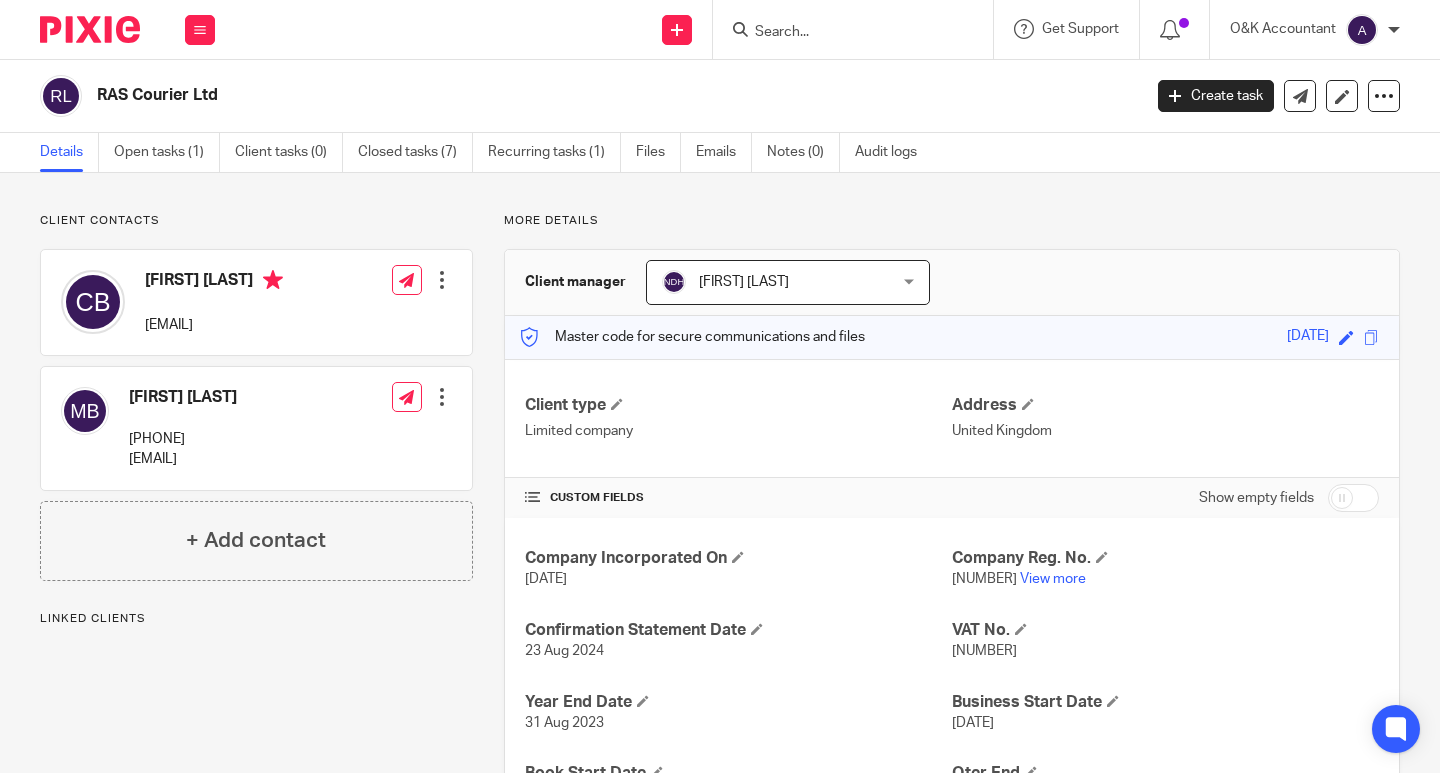scroll, scrollTop: 0, scrollLeft: 0, axis: both 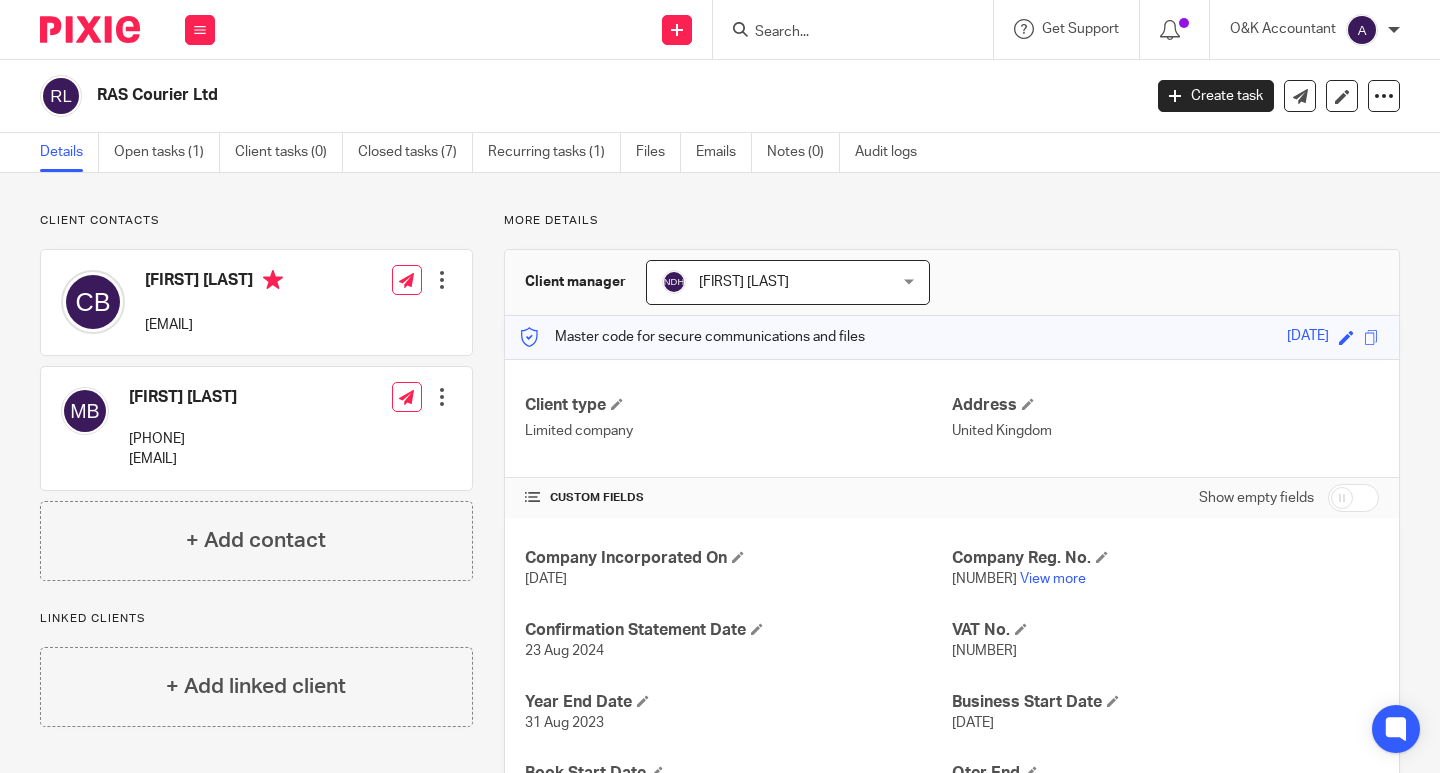 drag, startPoint x: 256, startPoint y: 436, endPoint x: 122, endPoint y: 440, distance: 134.0597 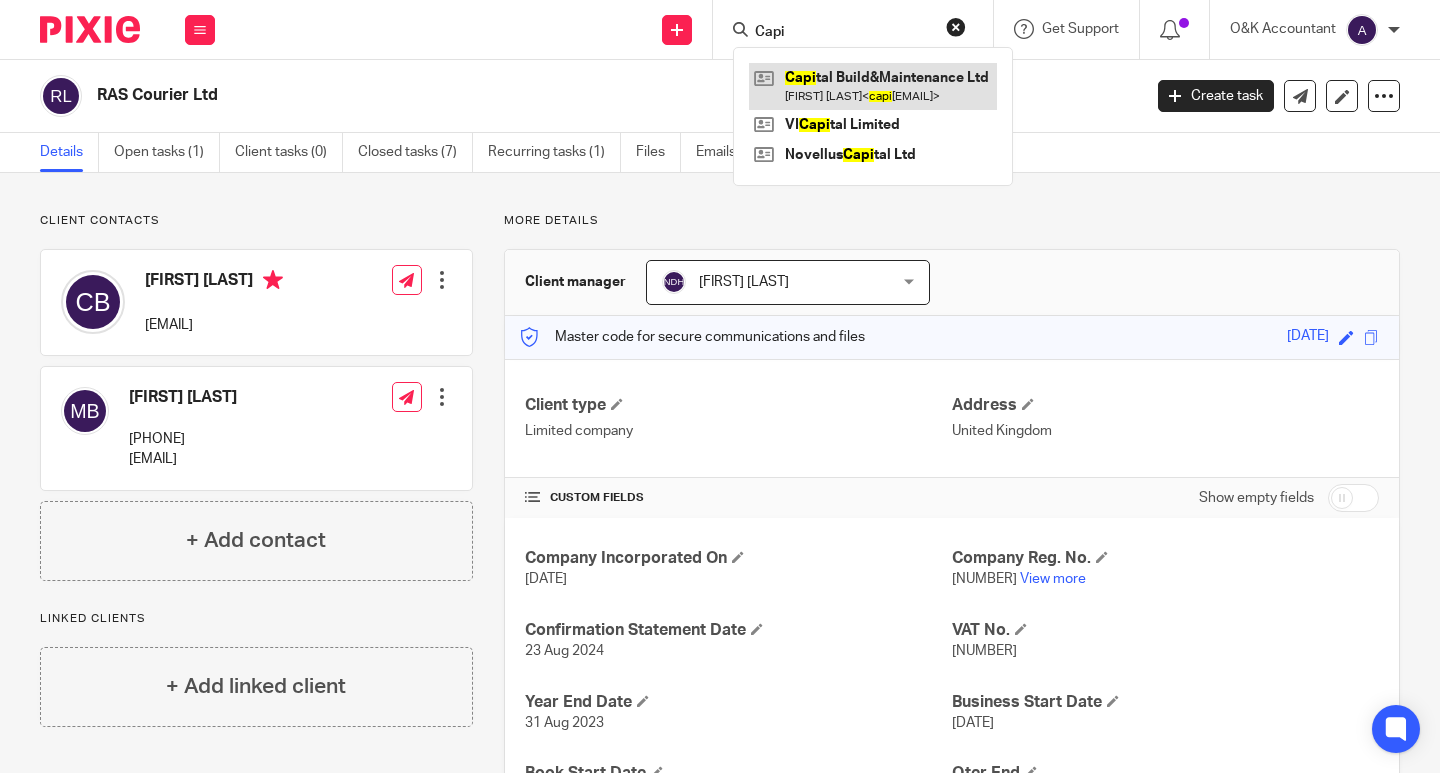 type on "Capi" 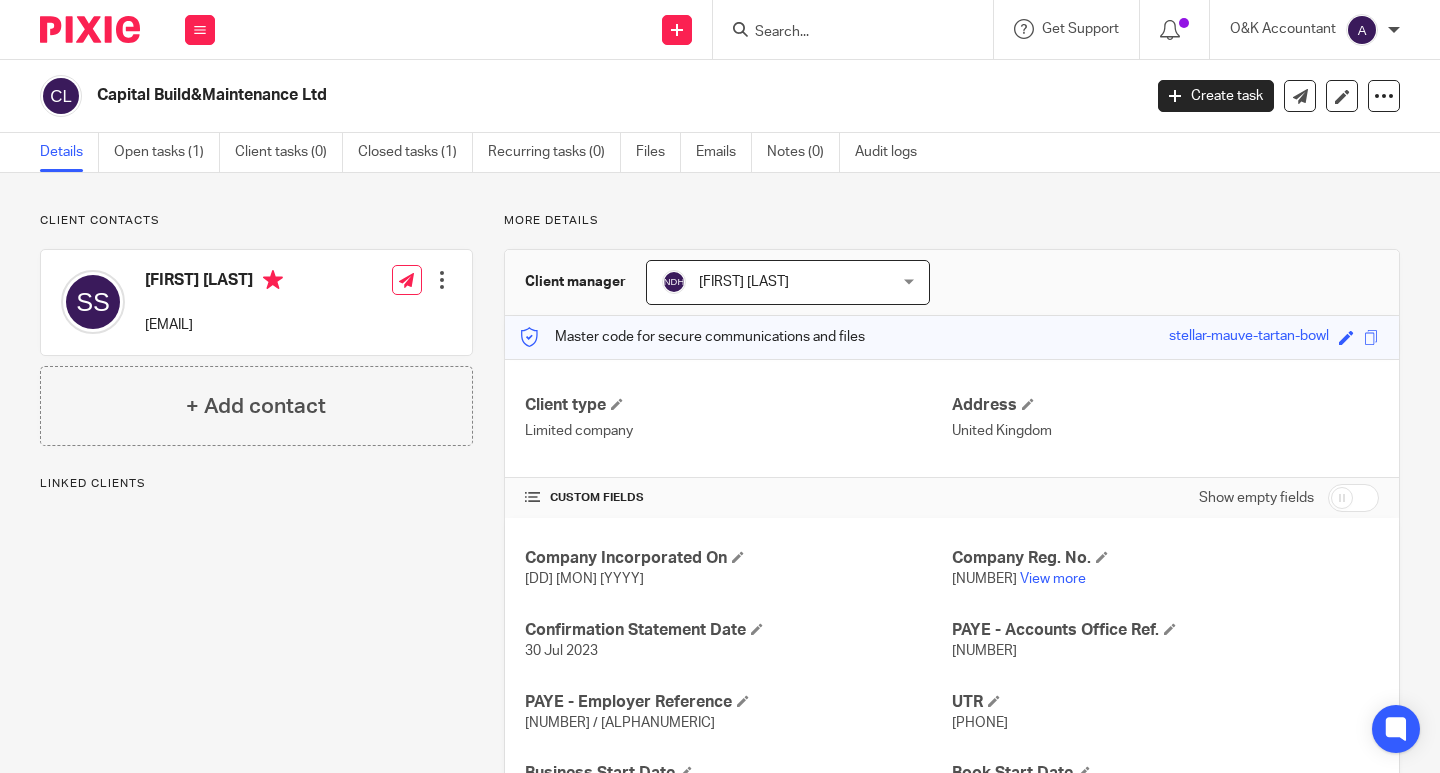 scroll, scrollTop: 0, scrollLeft: 0, axis: both 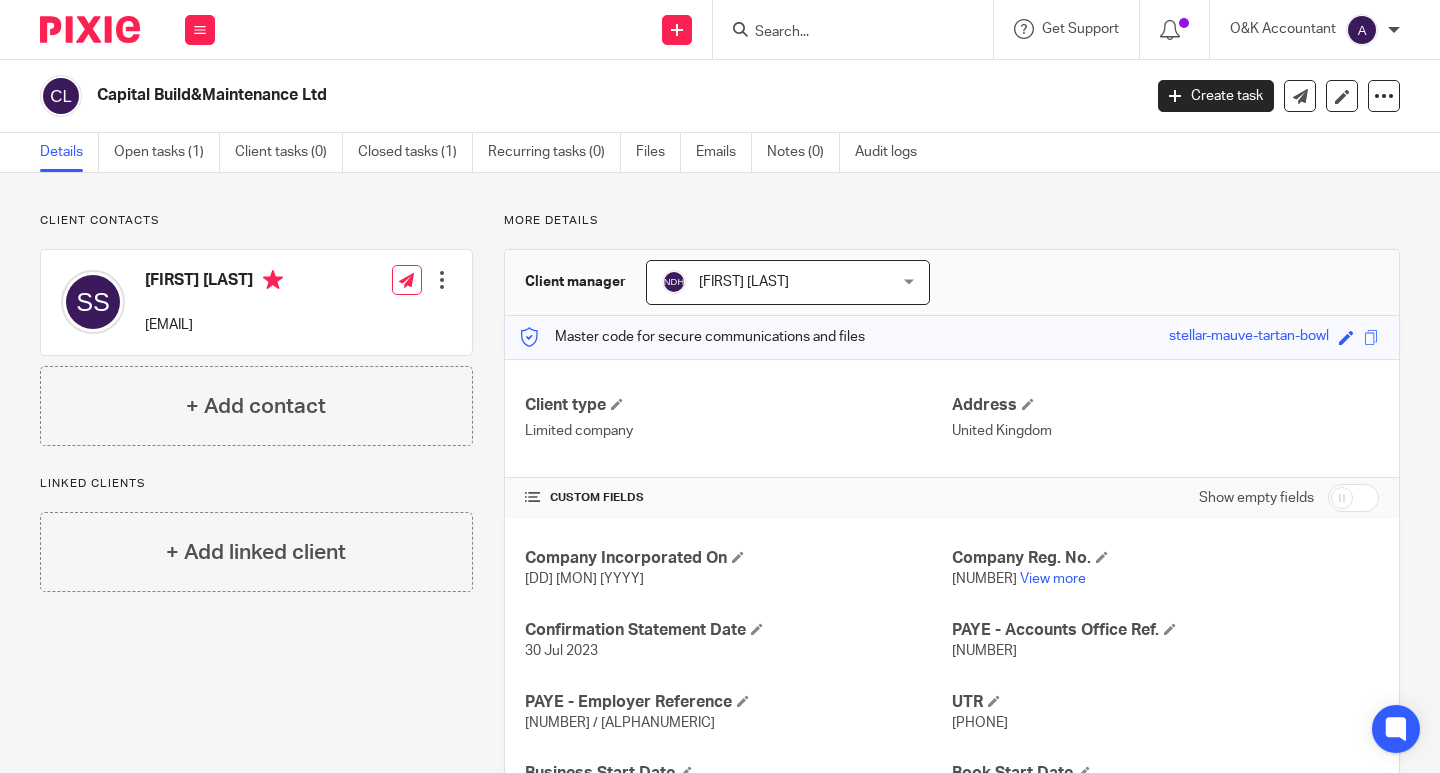 drag, startPoint x: 273, startPoint y: 277, endPoint x: 146, endPoint y: 276, distance: 127.00394 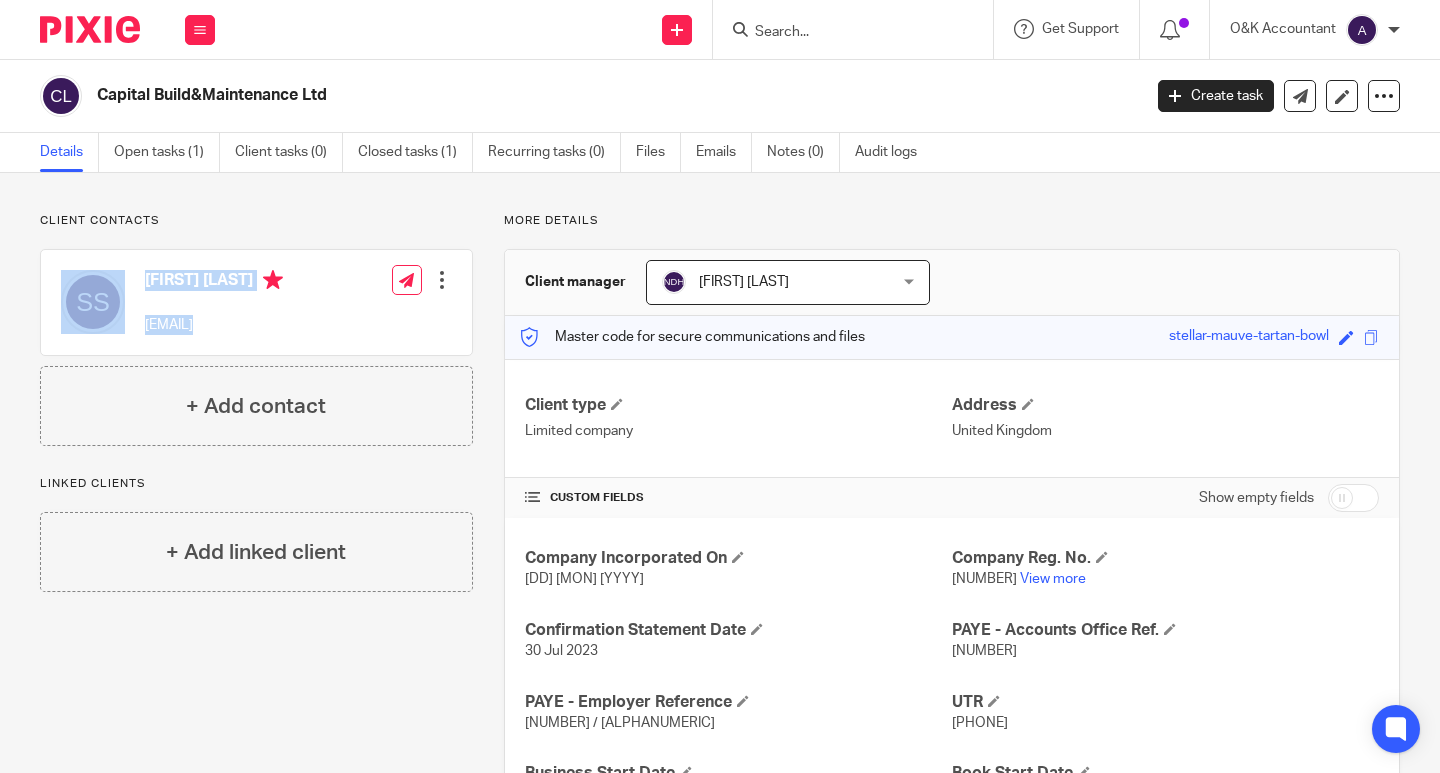 drag, startPoint x: 392, startPoint y: 323, endPoint x: 132, endPoint y: 324, distance: 260.00192 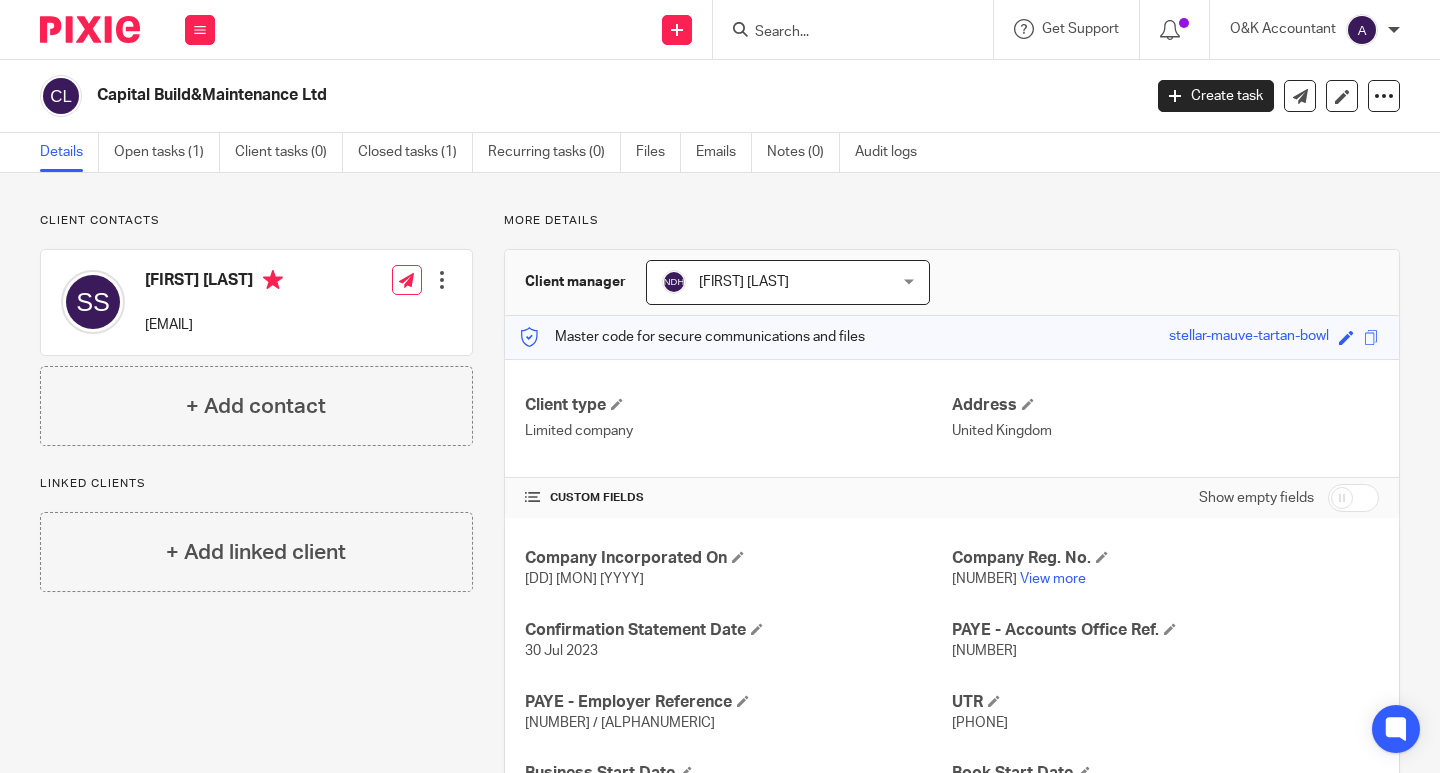 click on "capital-maintenance@hotmail.com" at bounding box center (214, 325) 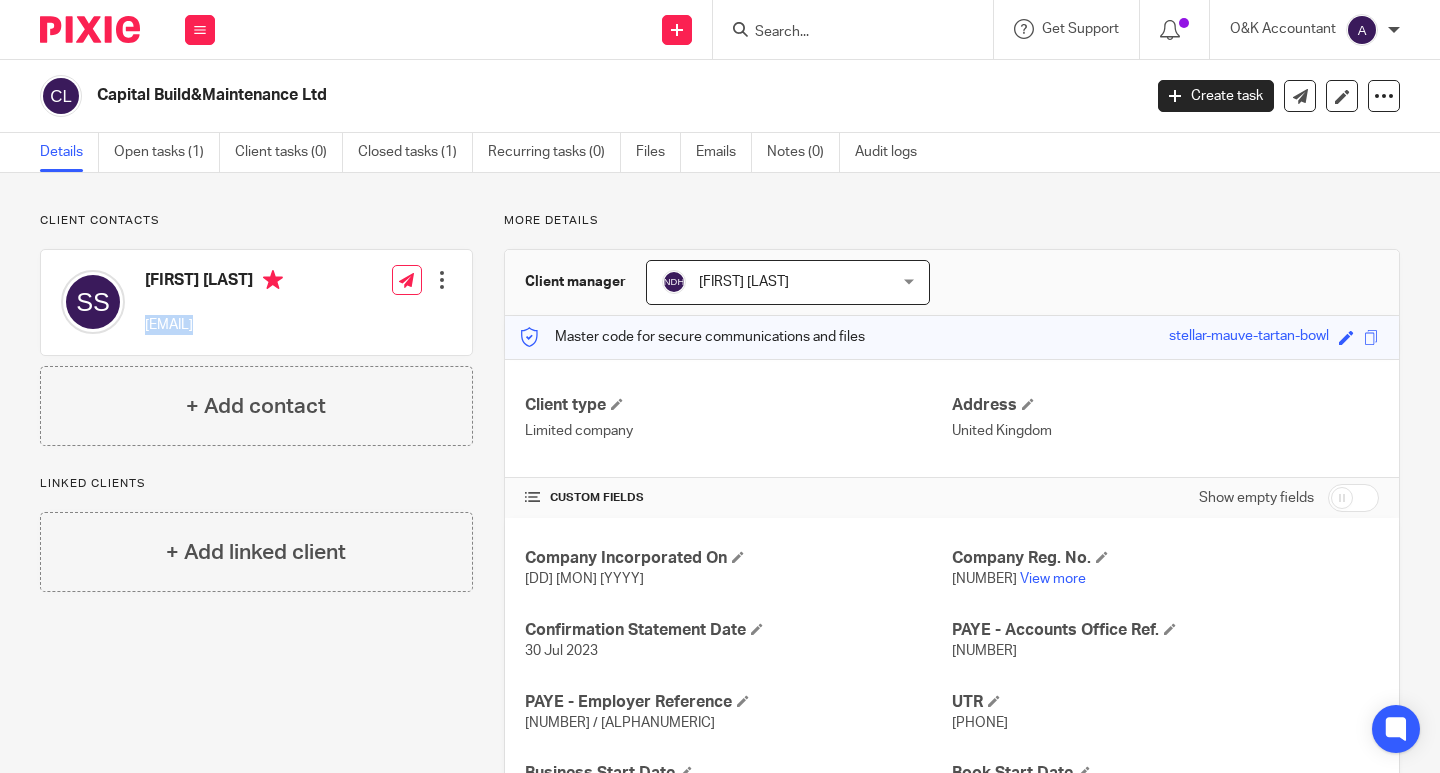 drag, startPoint x: 395, startPoint y: 327, endPoint x: 143, endPoint y: 326, distance: 252.00198 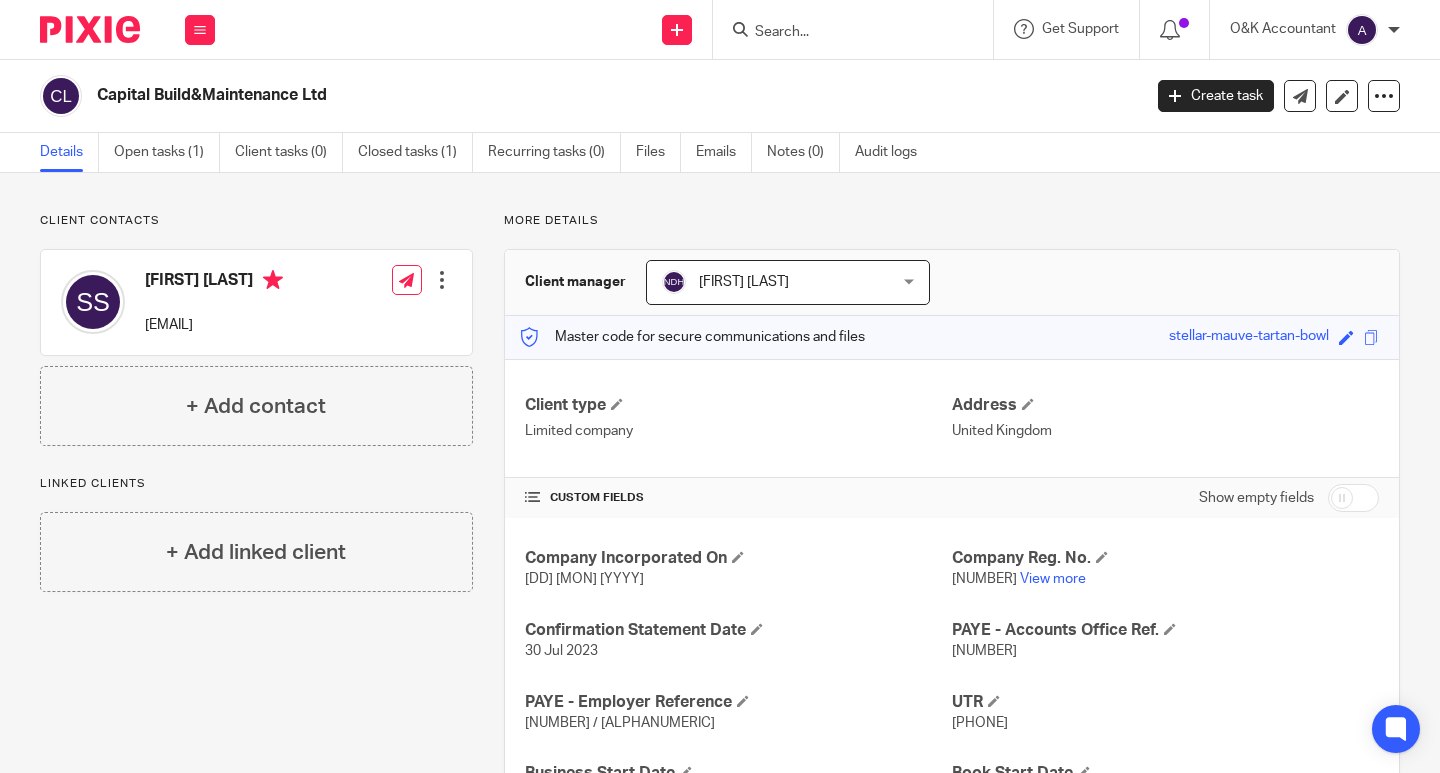 click at bounding box center (843, 33) 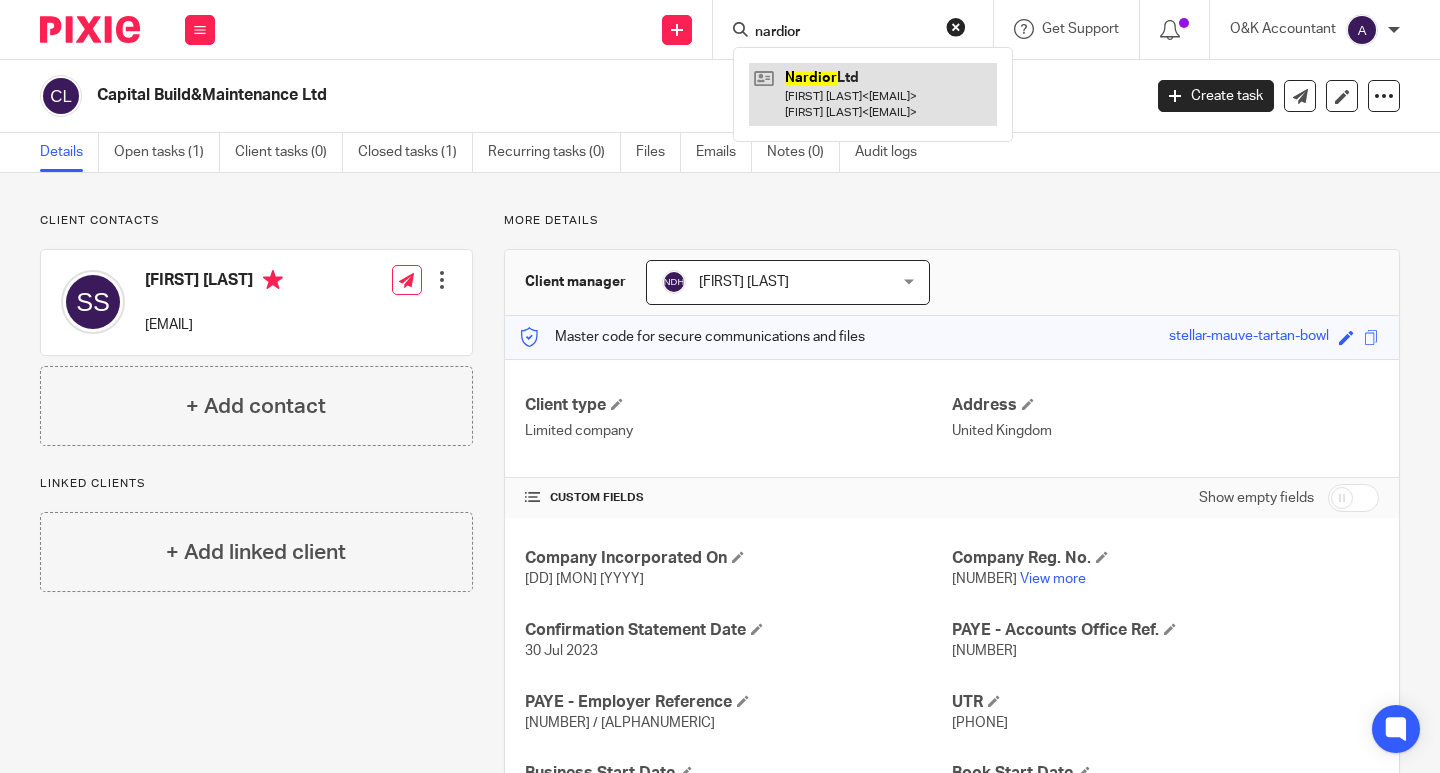 type on "nardior" 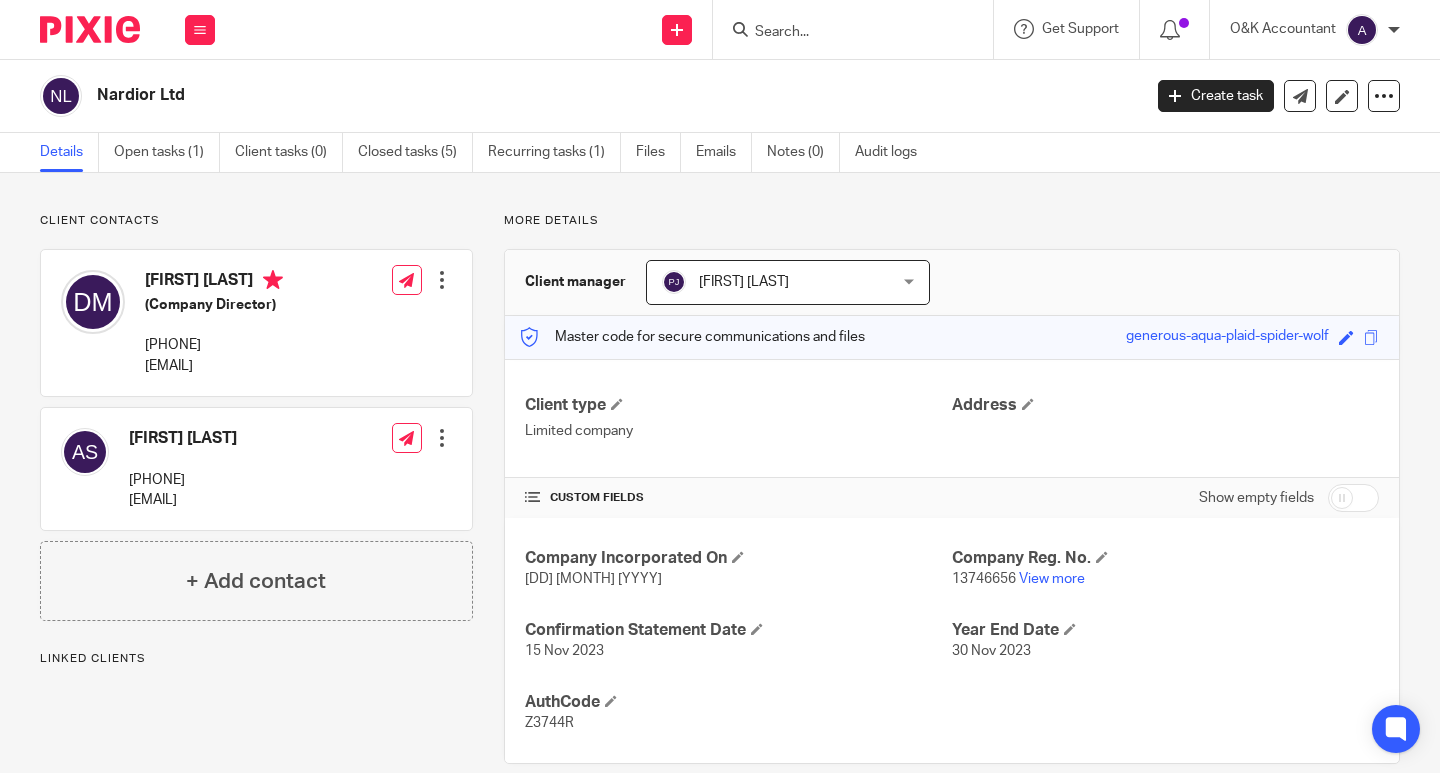 scroll, scrollTop: 0, scrollLeft: 0, axis: both 